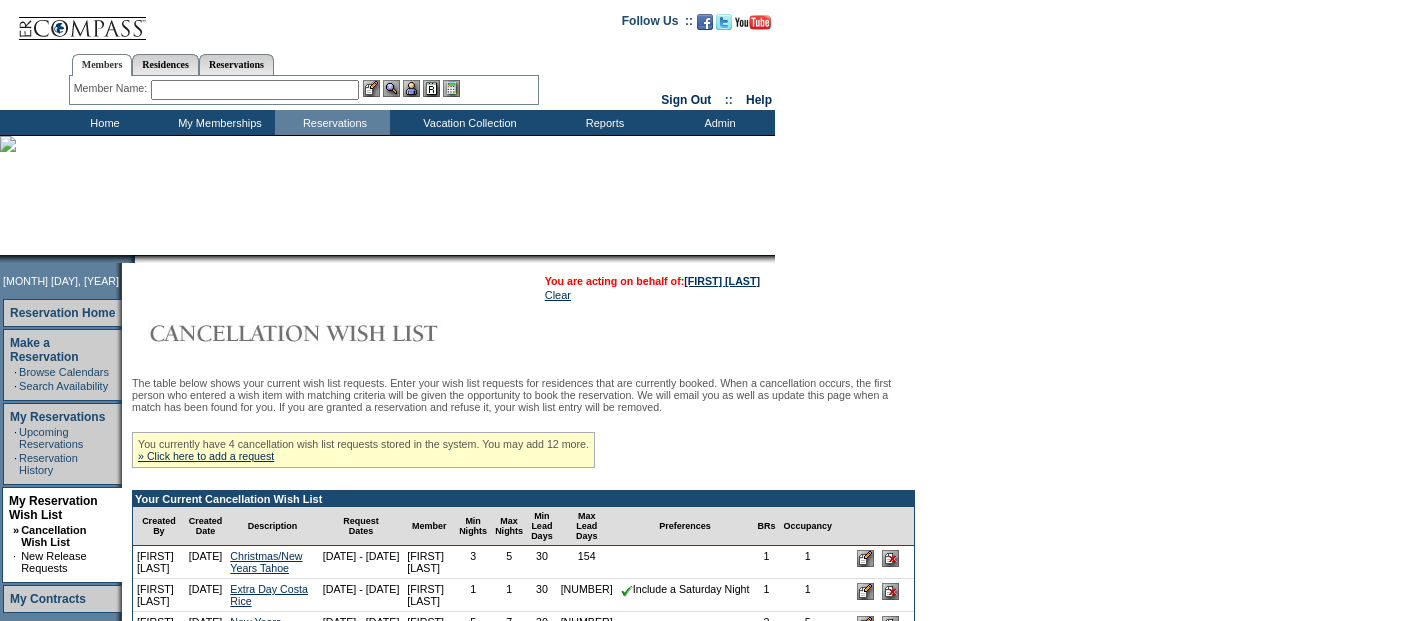 scroll, scrollTop: 0, scrollLeft: 0, axis: both 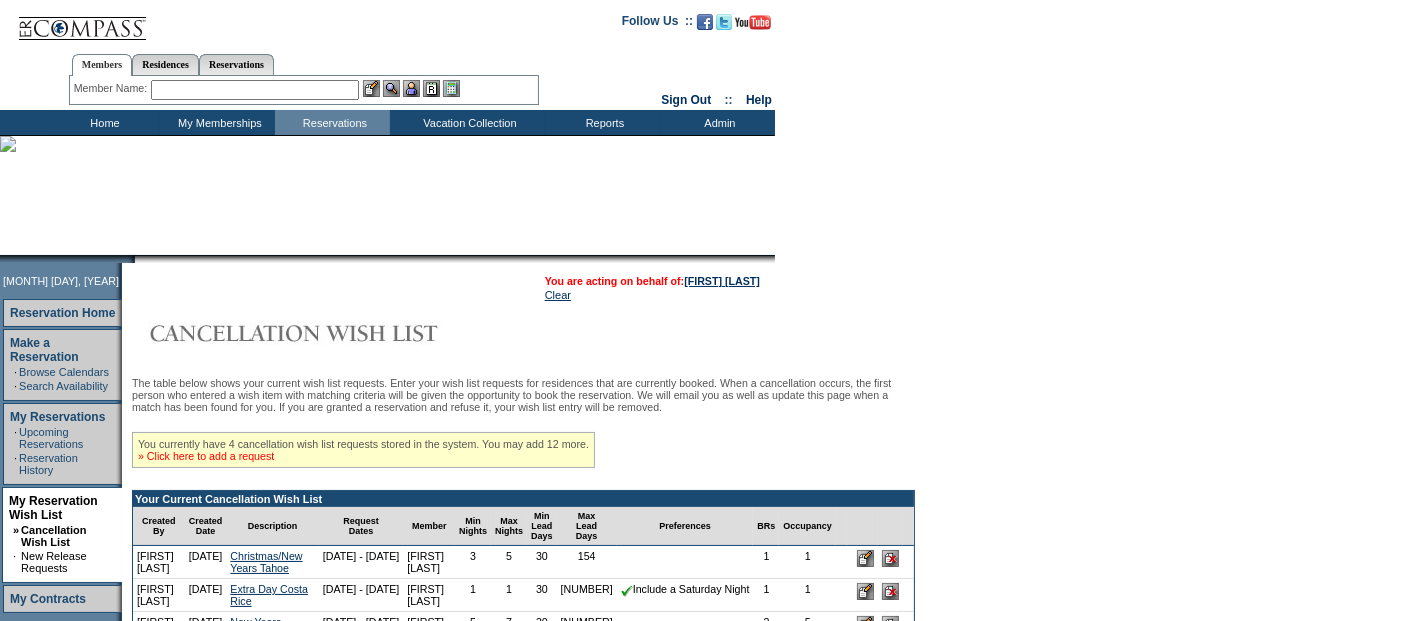 click on "» Click here to add a request" at bounding box center [206, 456] 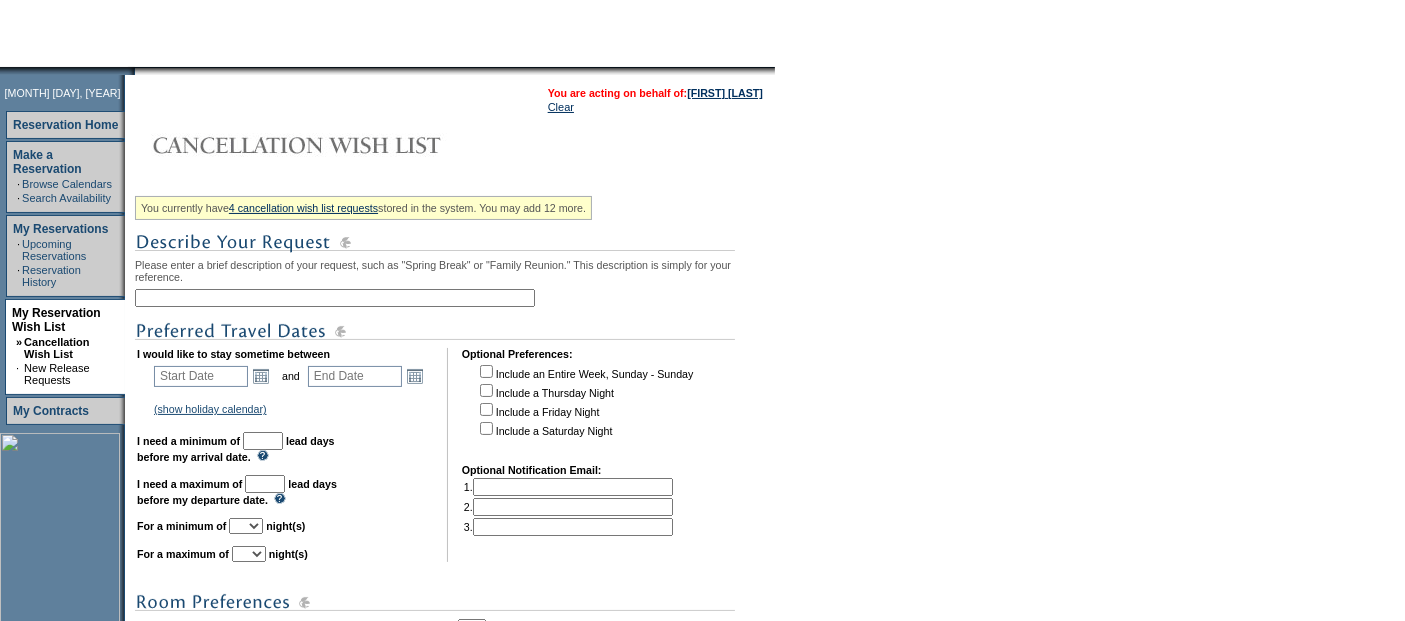 scroll, scrollTop: 191, scrollLeft: 0, axis: vertical 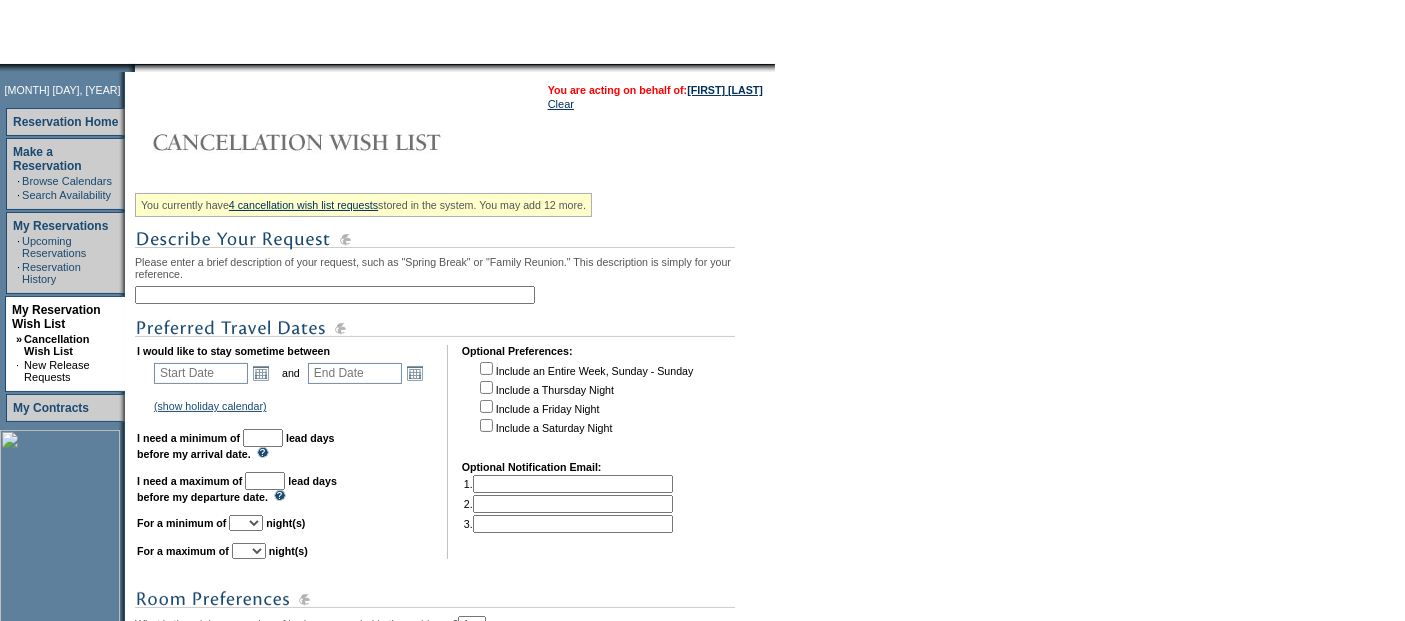 click at bounding box center (335, 295) 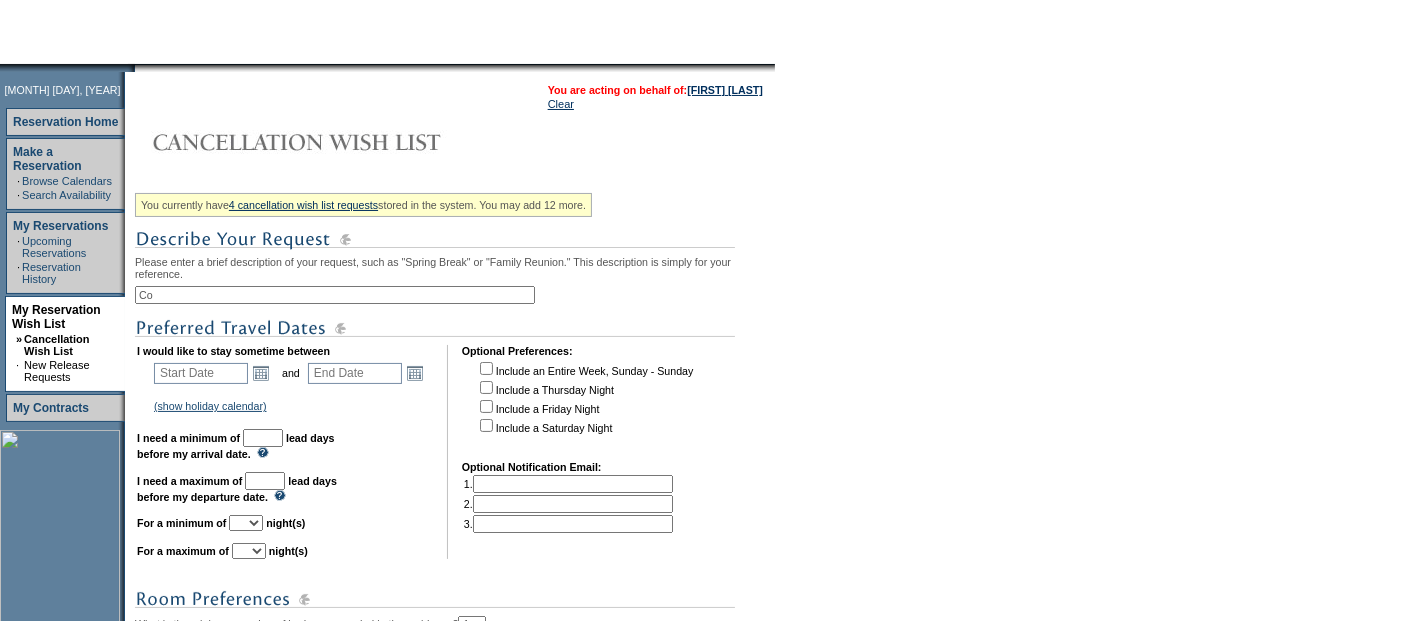 type on "C" 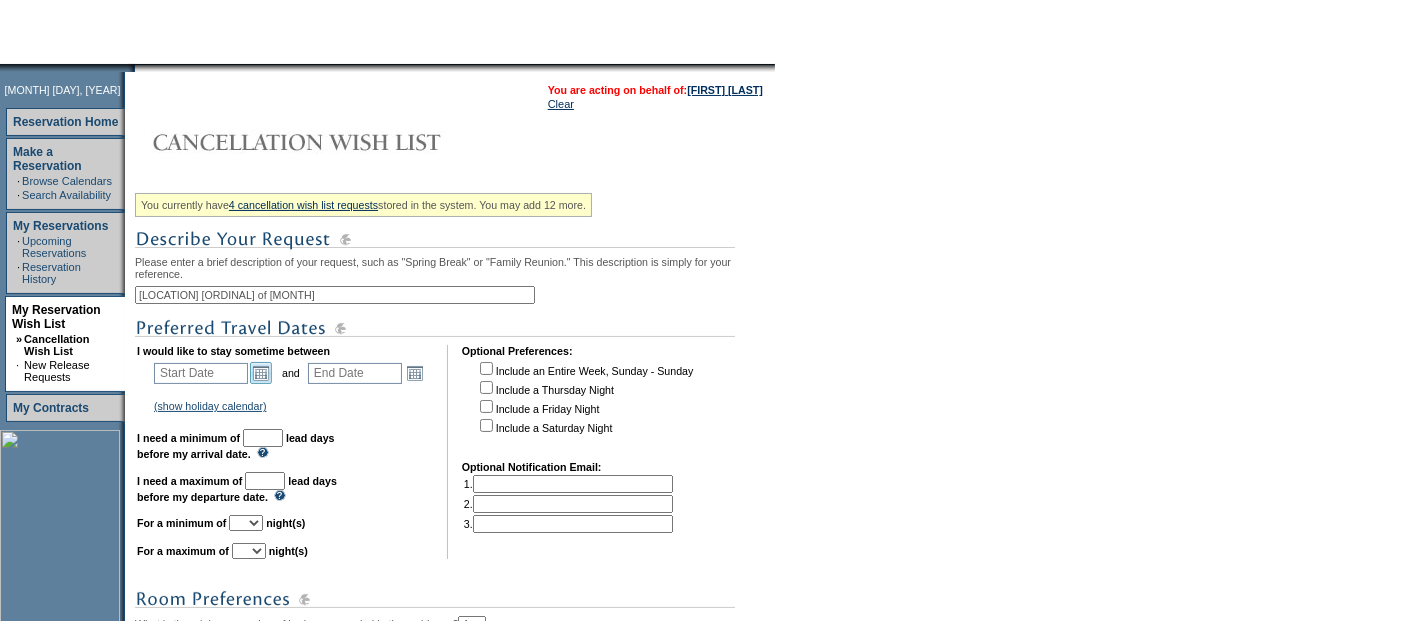 type on "[LOCATION] [ORDINAL] of [MONTH]" 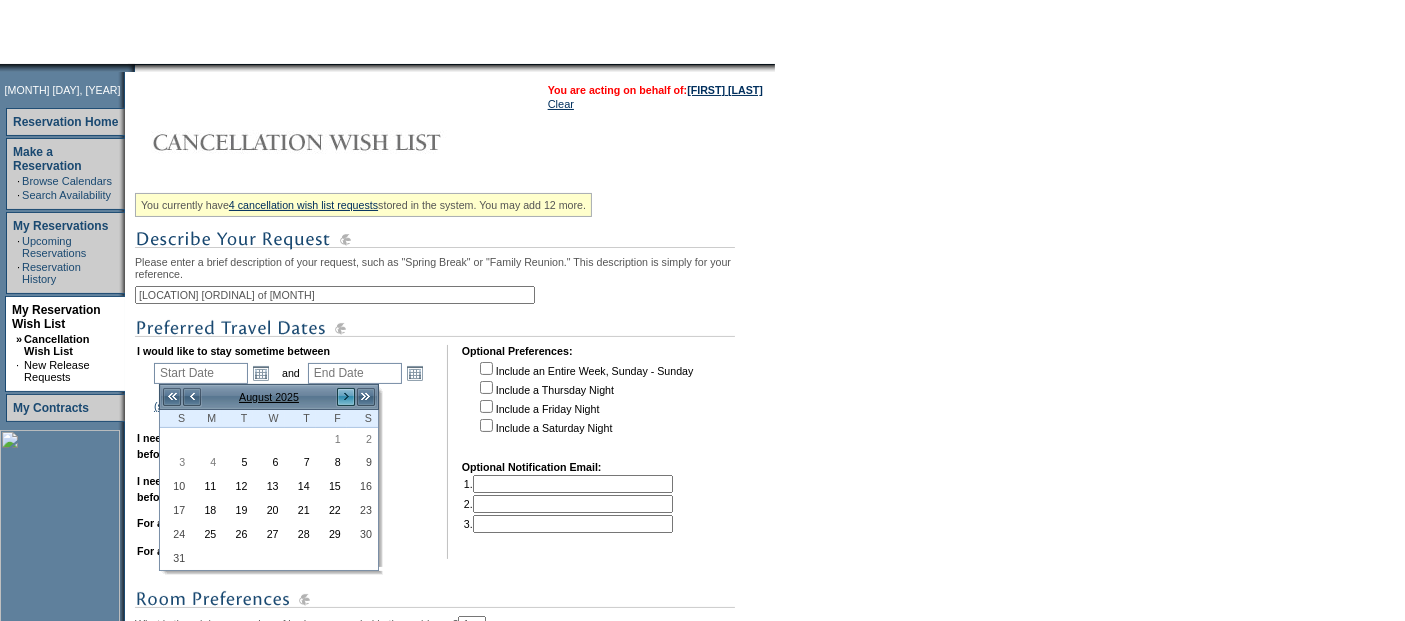 click on ">" at bounding box center [346, 397] 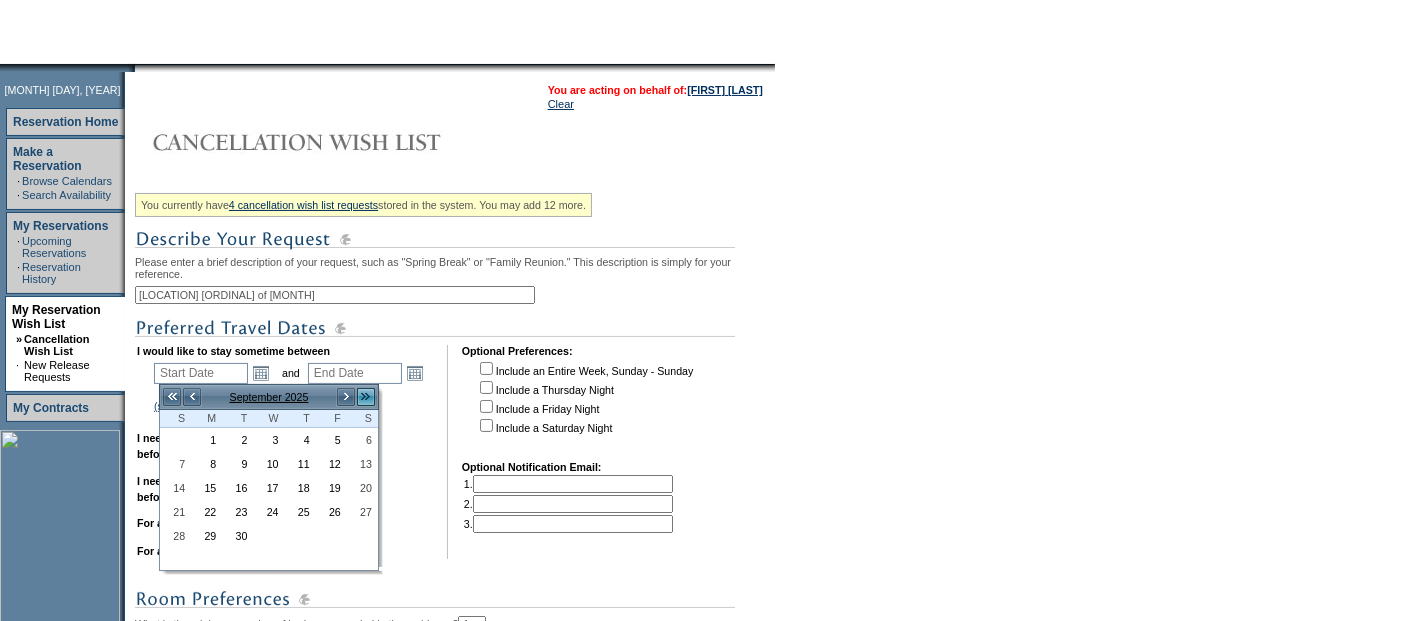 click on ">>" at bounding box center (366, 397) 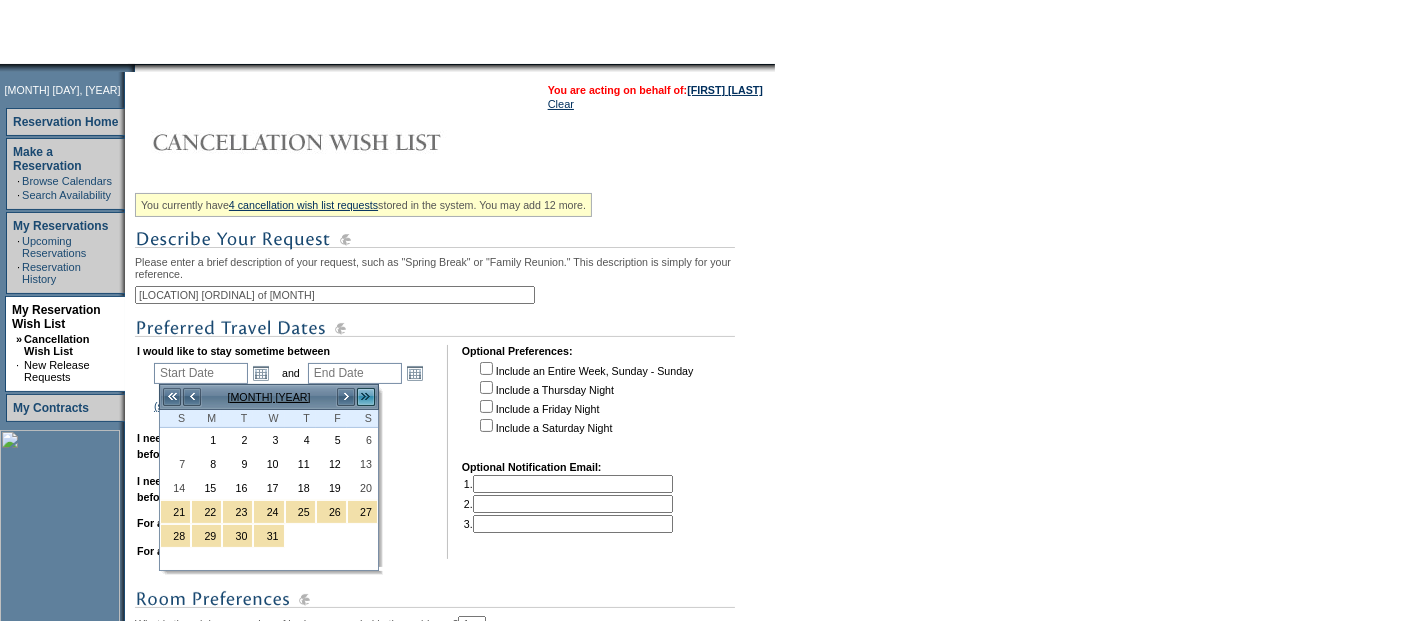 click on ">>" at bounding box center [366, 397] 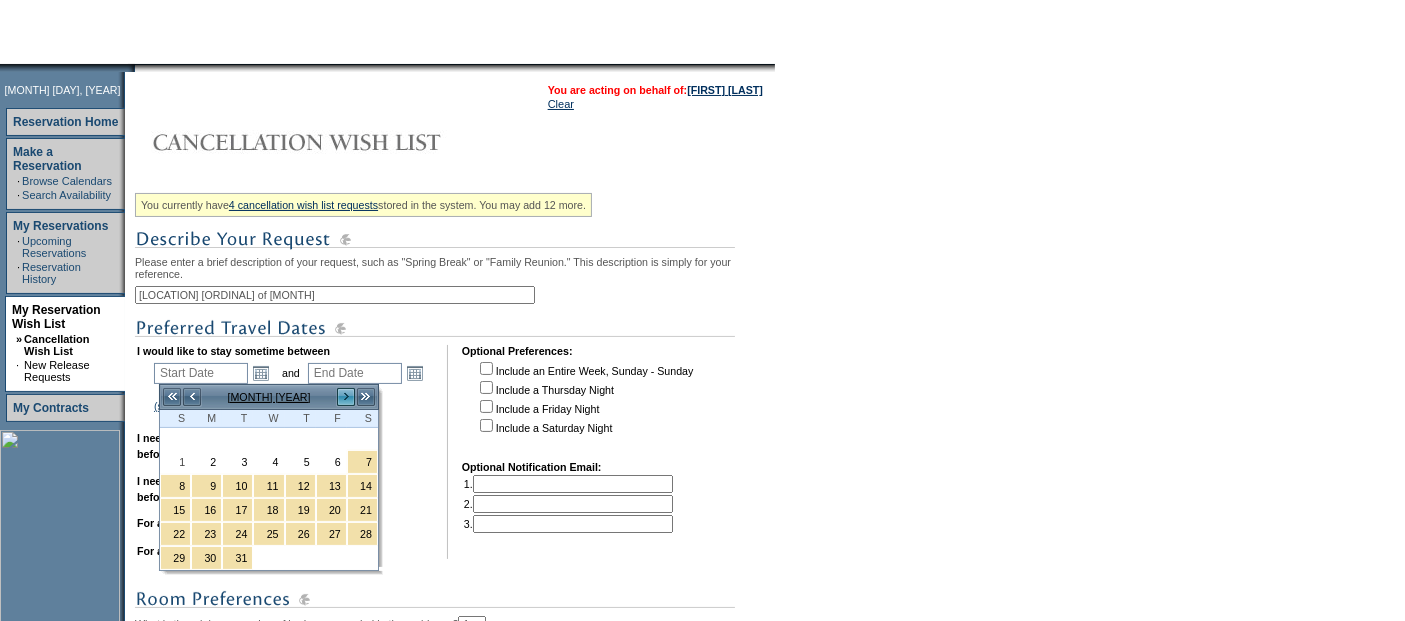 click on ">" at bounding box center [346, 397] 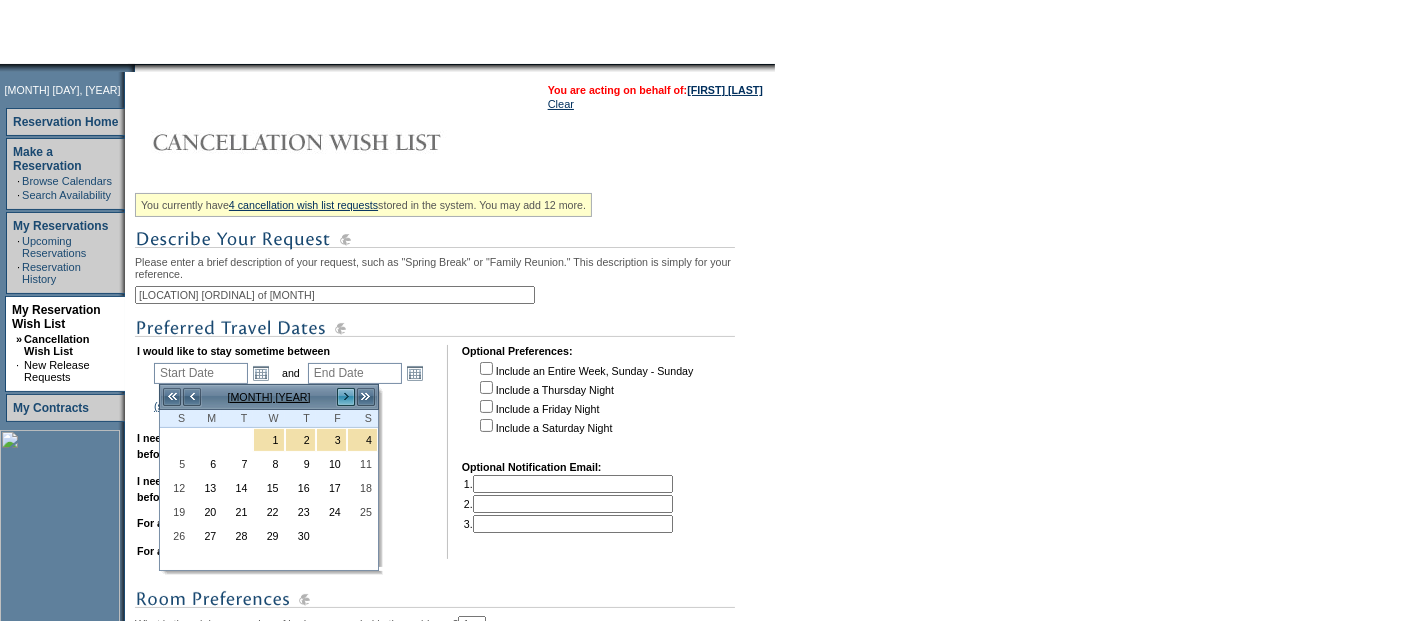 click on ">" at bounding box center (346, 397) 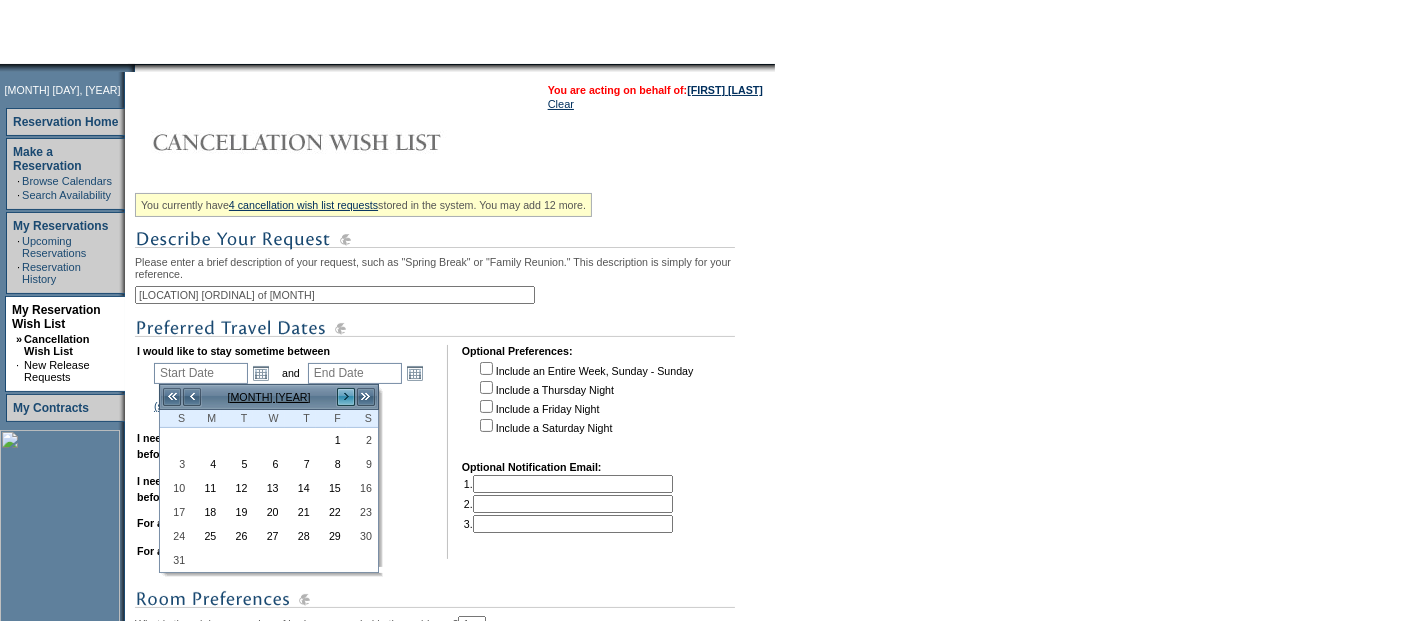 click on ">" at bounding box center [346, 397] 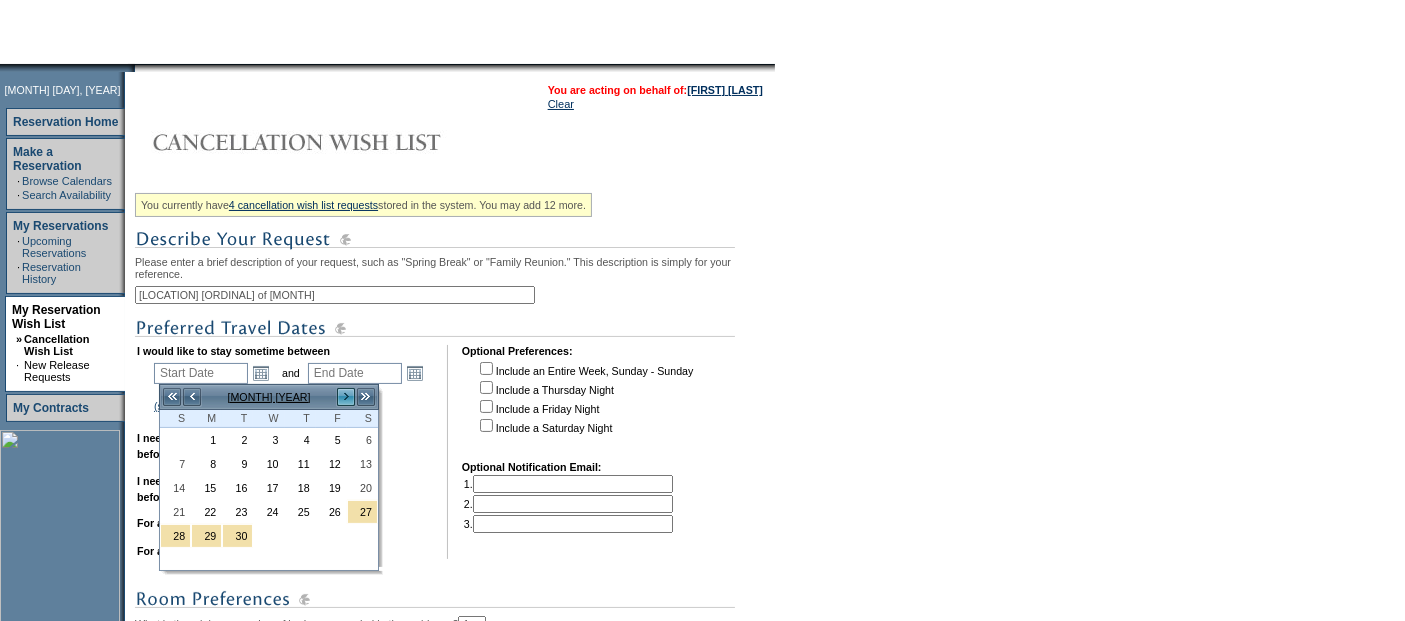 click on ">" at bounding box center (346, 397) 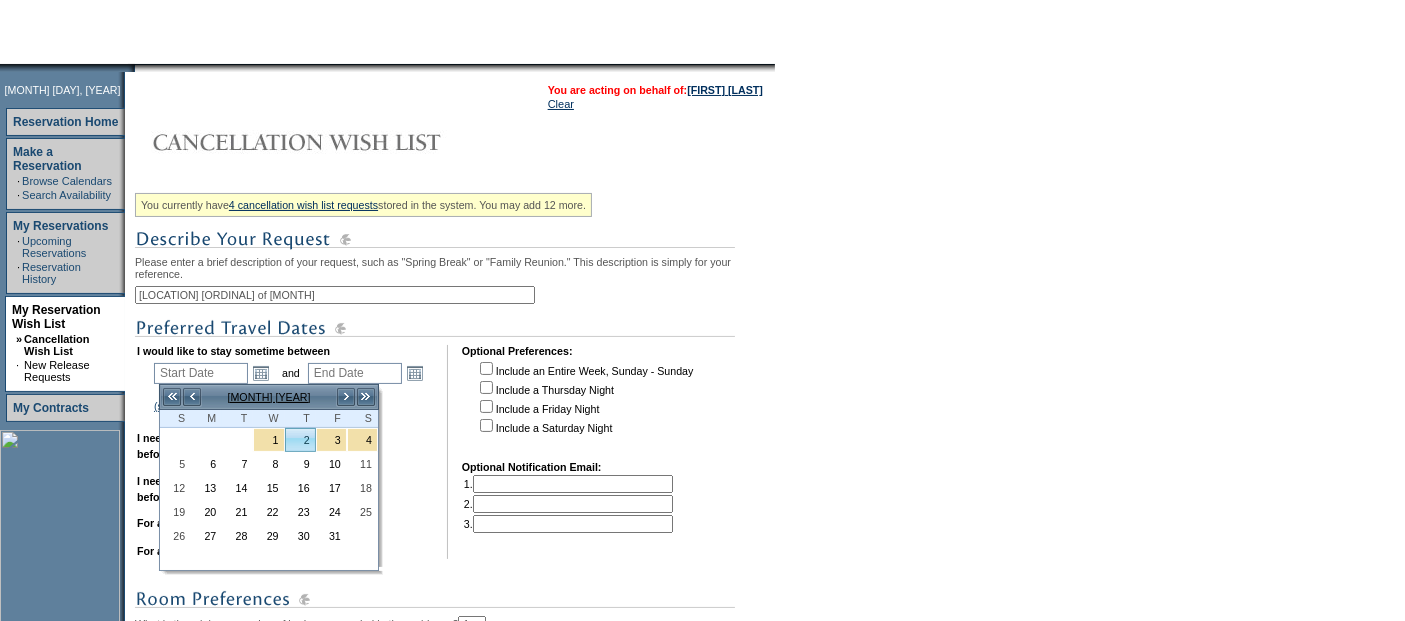 click on "2" at bounding box center (300, 440) 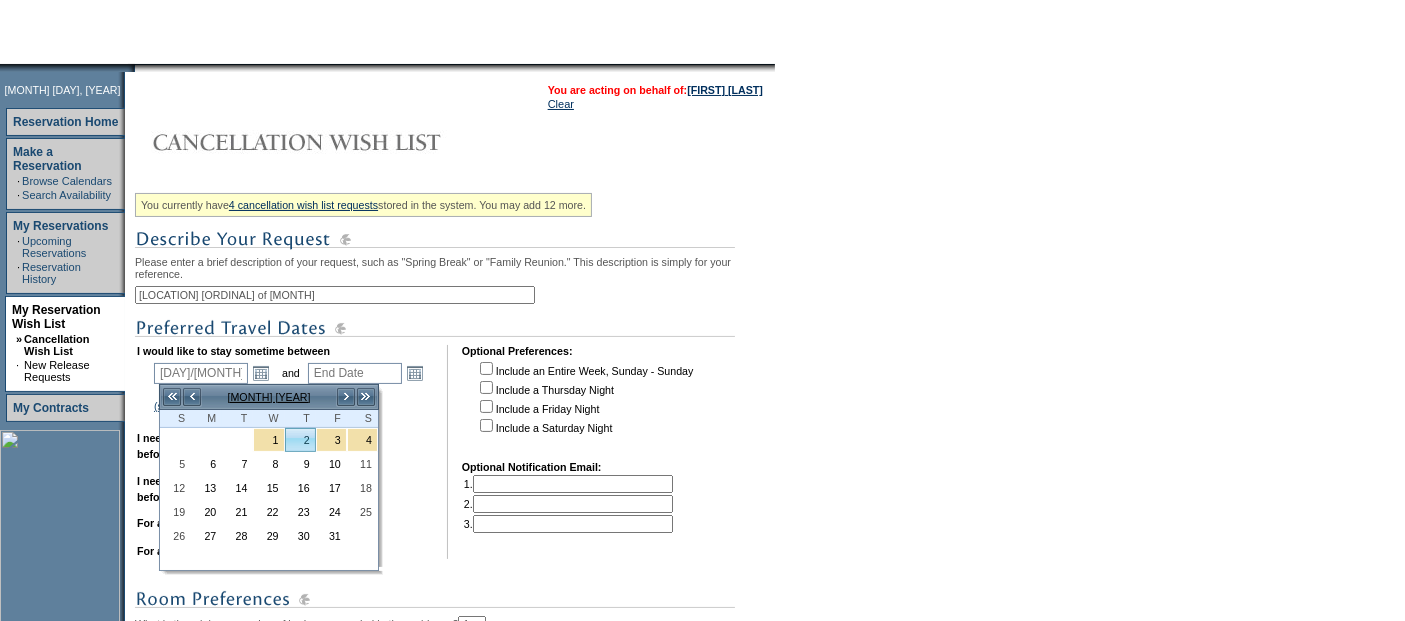 type on "[DAY]/[MONTH]/[YEAR]" 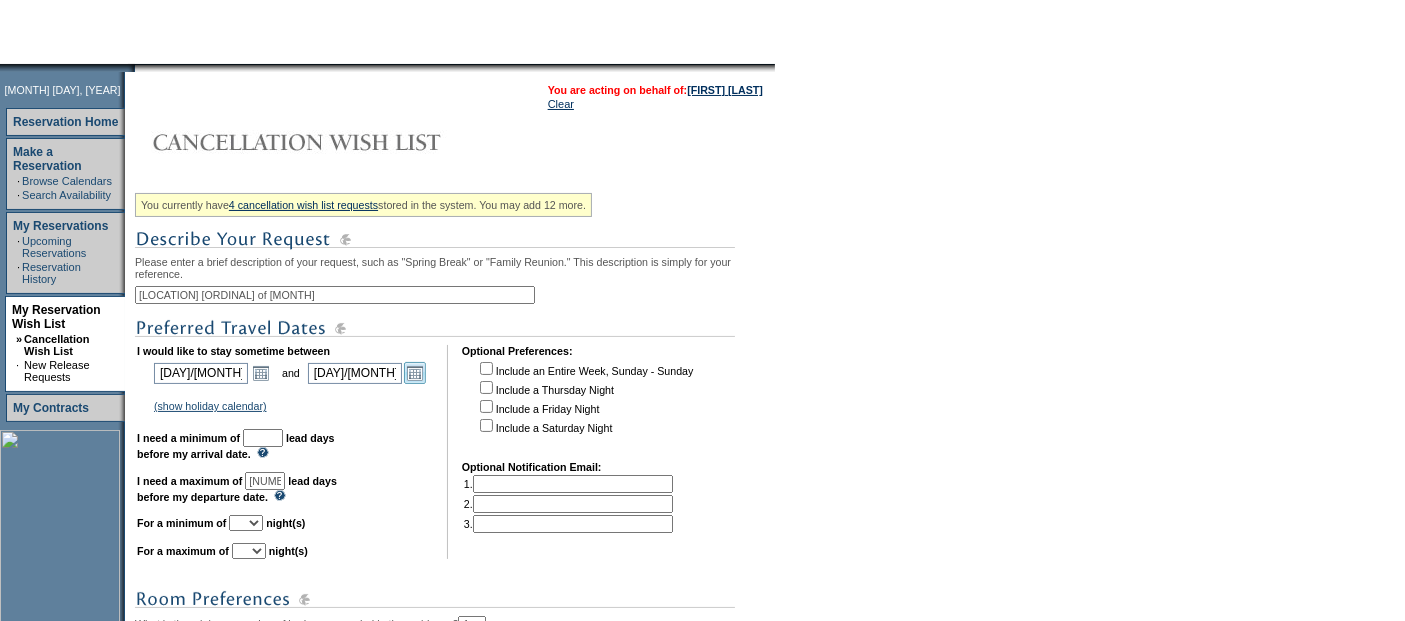 click on "Open the calendar popup." at bounding box center [415, 373] 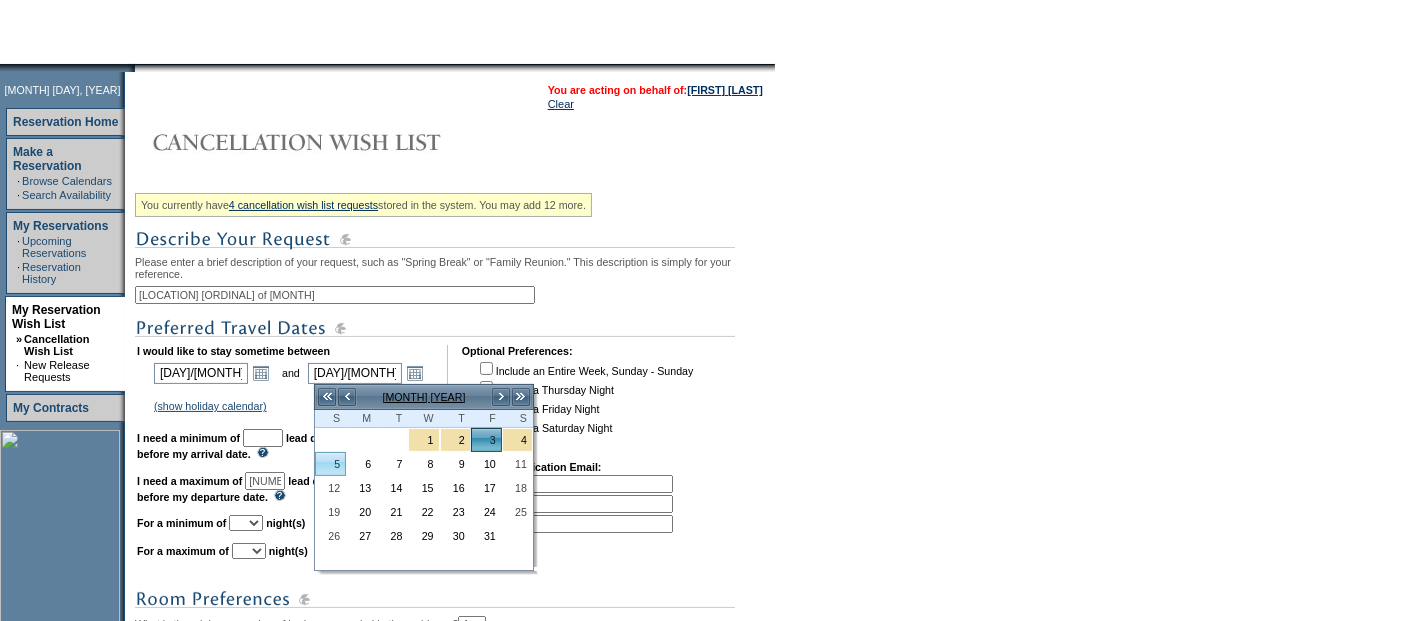 click on "5" at bounding box center [330, 464] 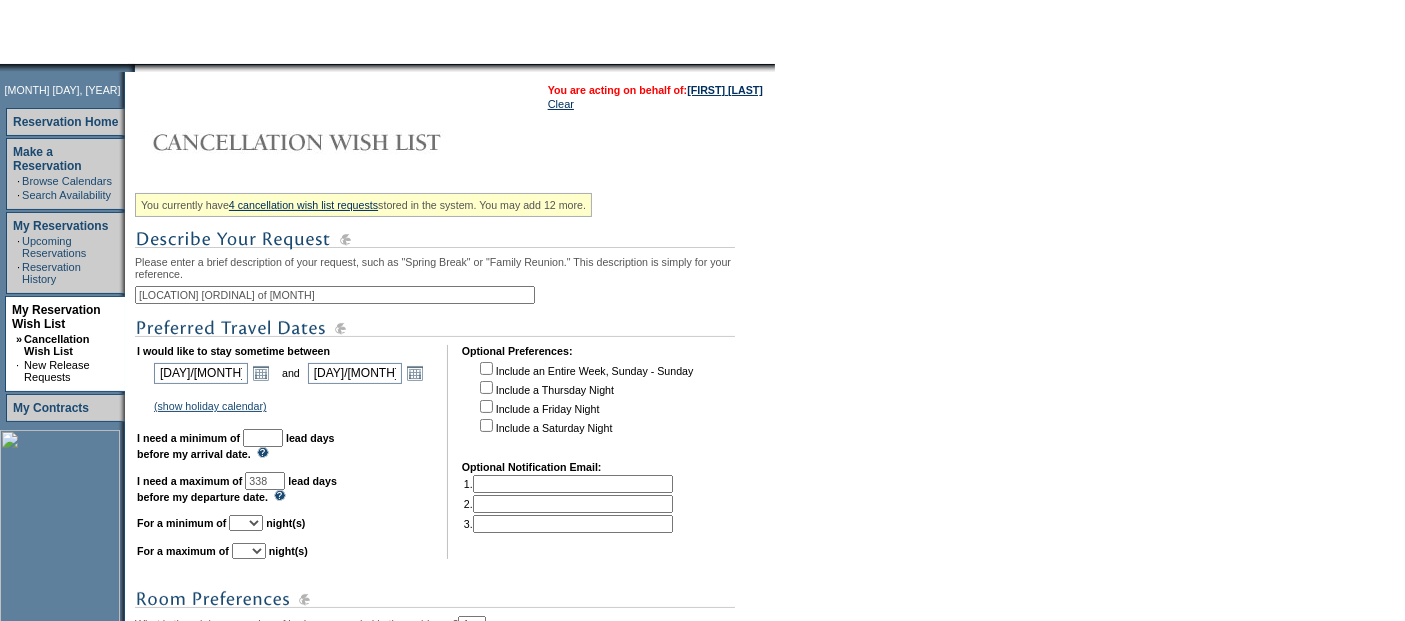 click at bounding box center (263, 438) 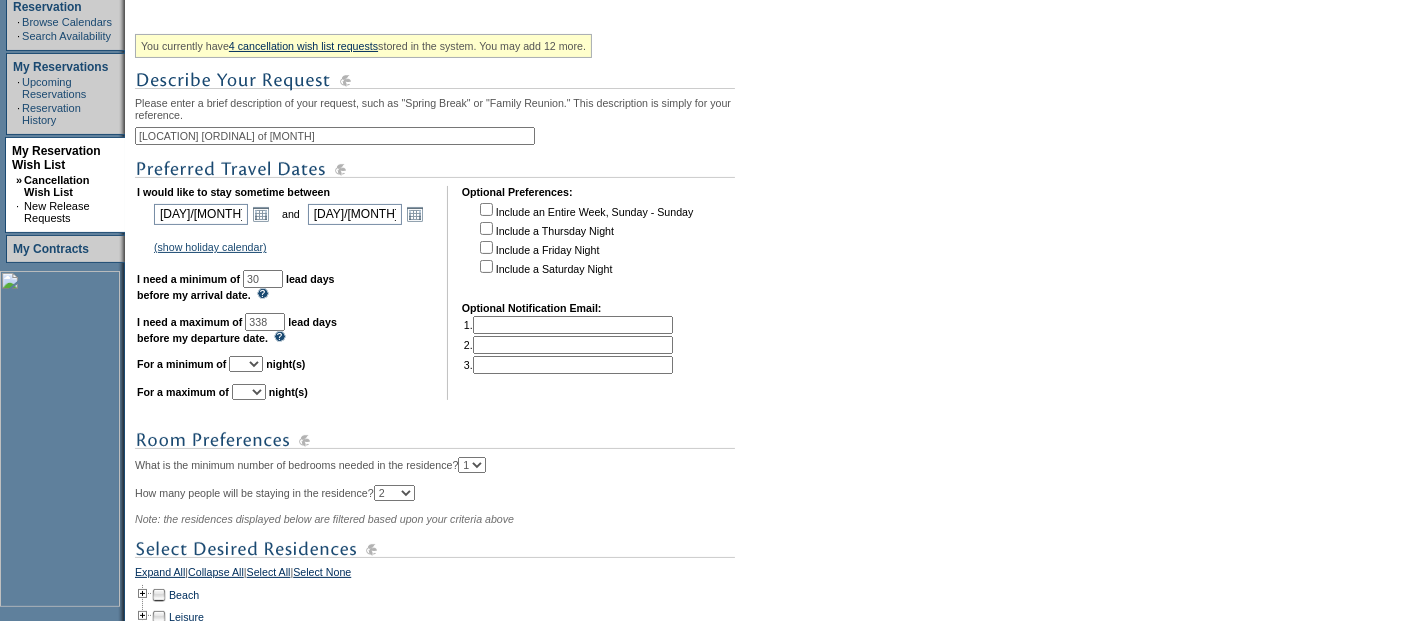 scroll, scrollTop: 365, scrollLeft: 0, axis: vertical 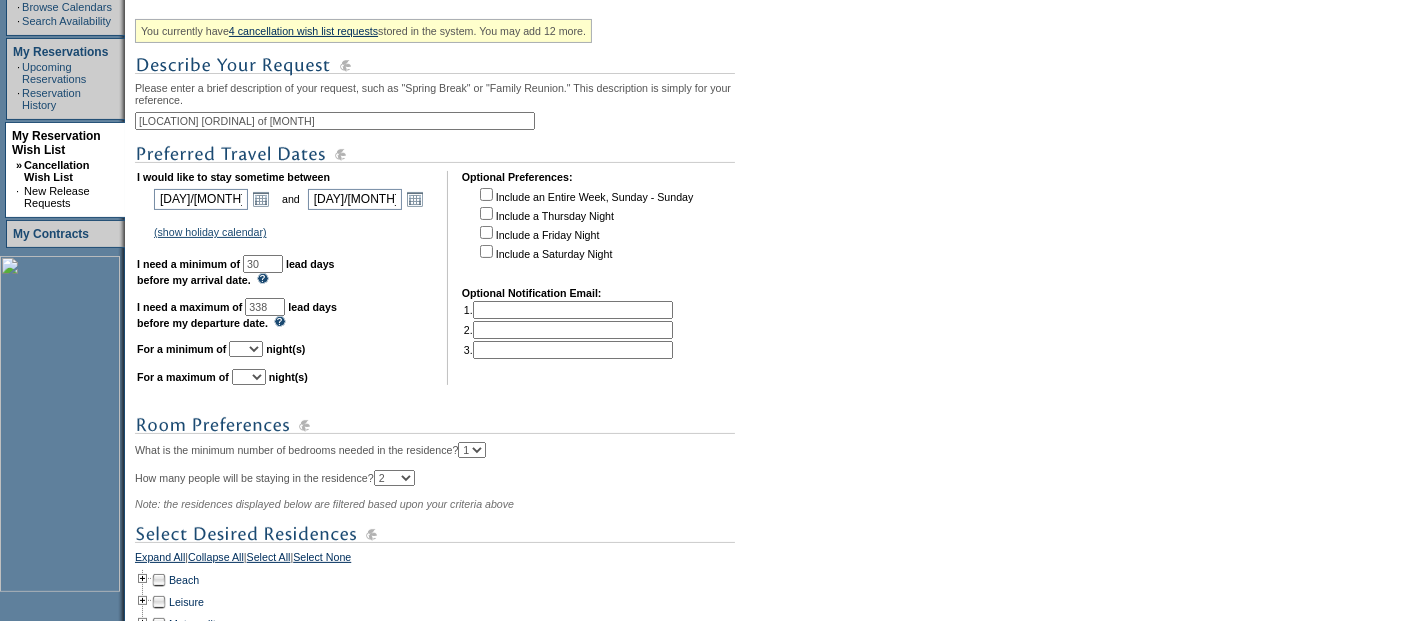 drag, startPoint x: 310, startPoint y: 302, endPoint x: 218, endPoint y: 298, distance: 92.086914 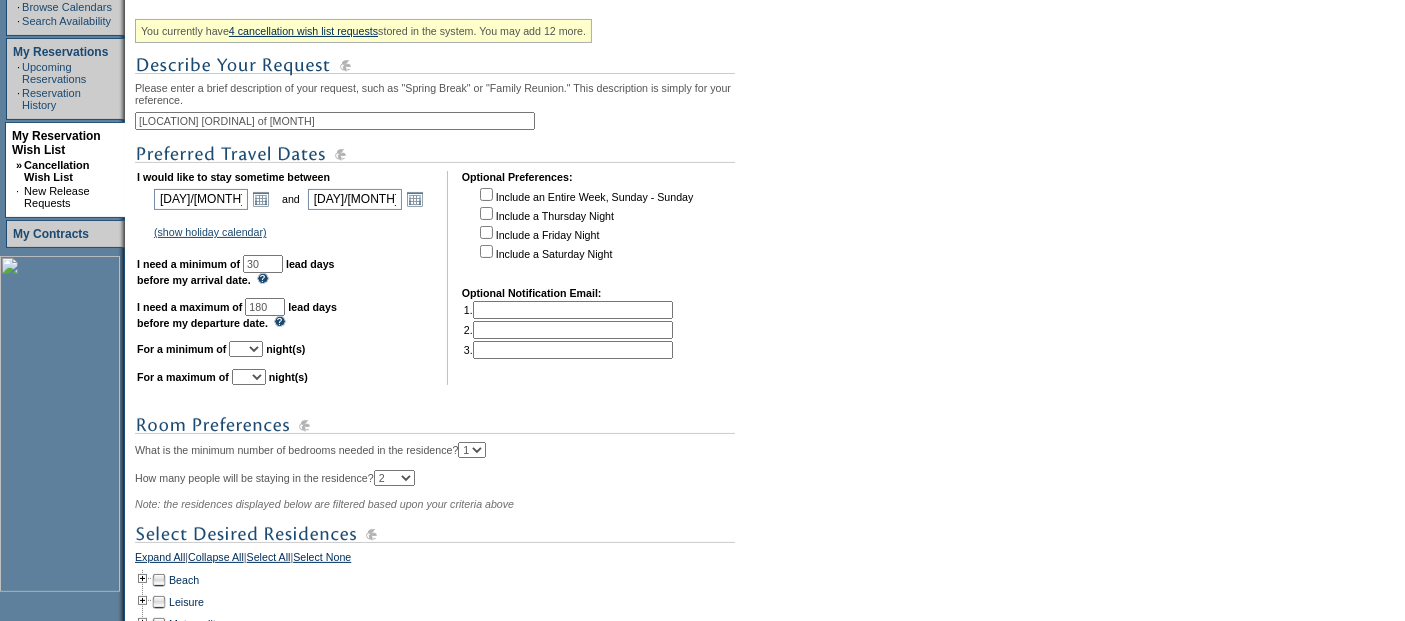type on "180" 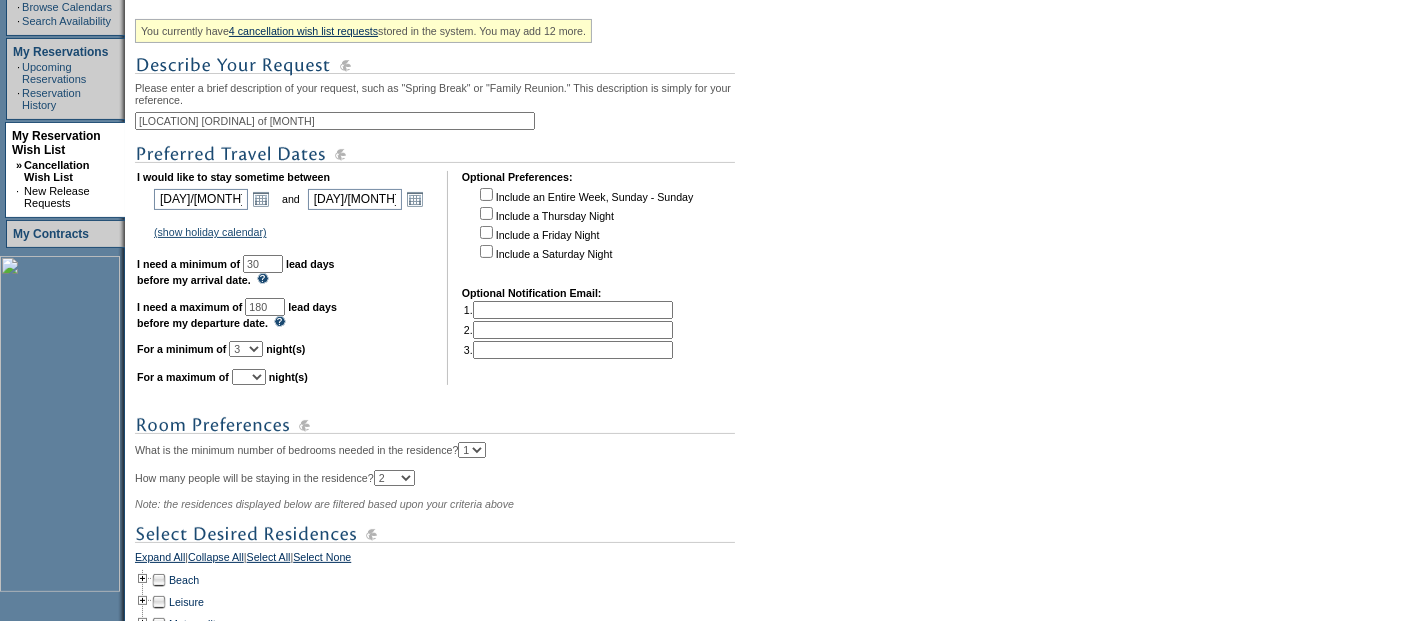 click on "1
2
3
4
5
6
7
8
9
10
11
12
13
14" at bounding box center [246, 349] 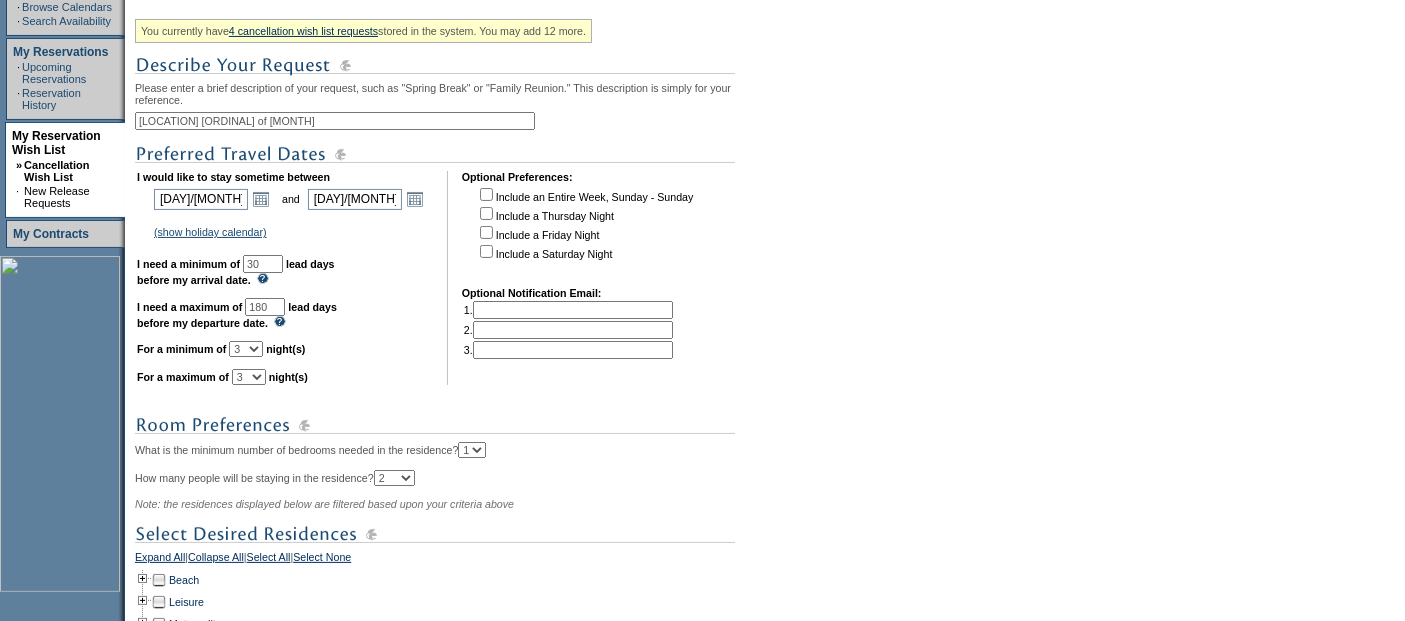 click on "1
2
3
4
5
6
7
8
9
10
11
12
13
14" at bounding box center (249, 377) 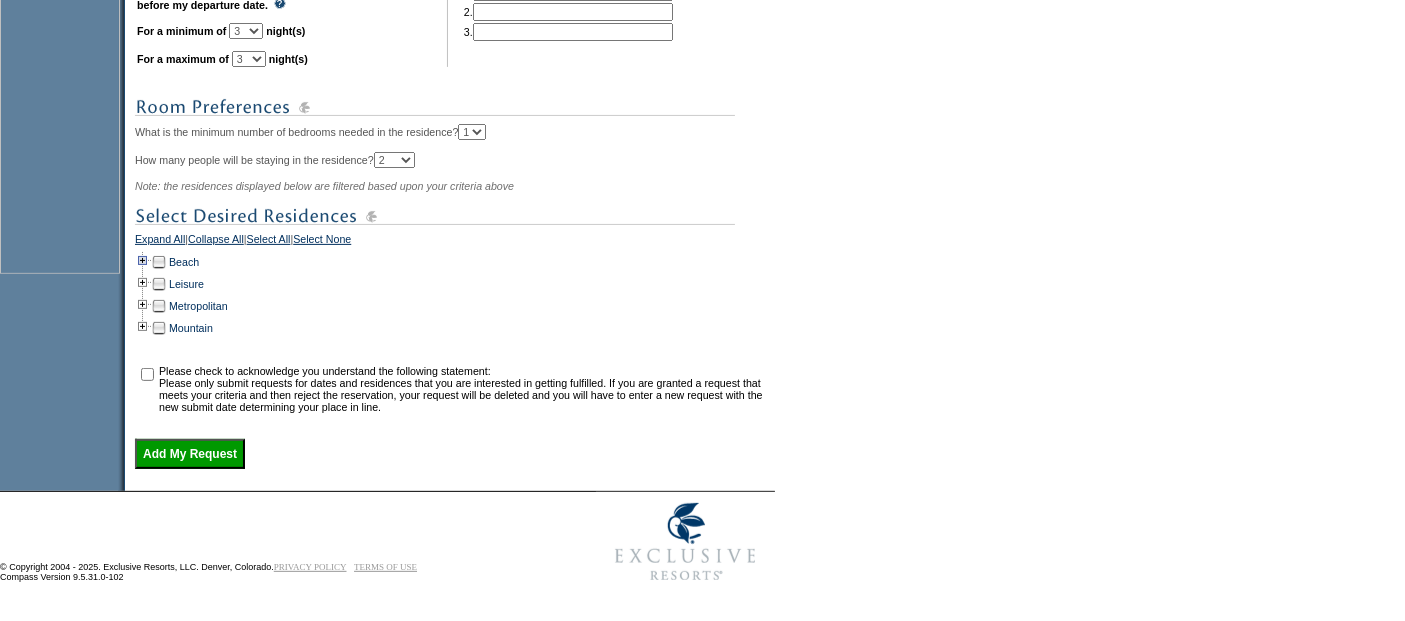 click at bounding box center [143, 262] 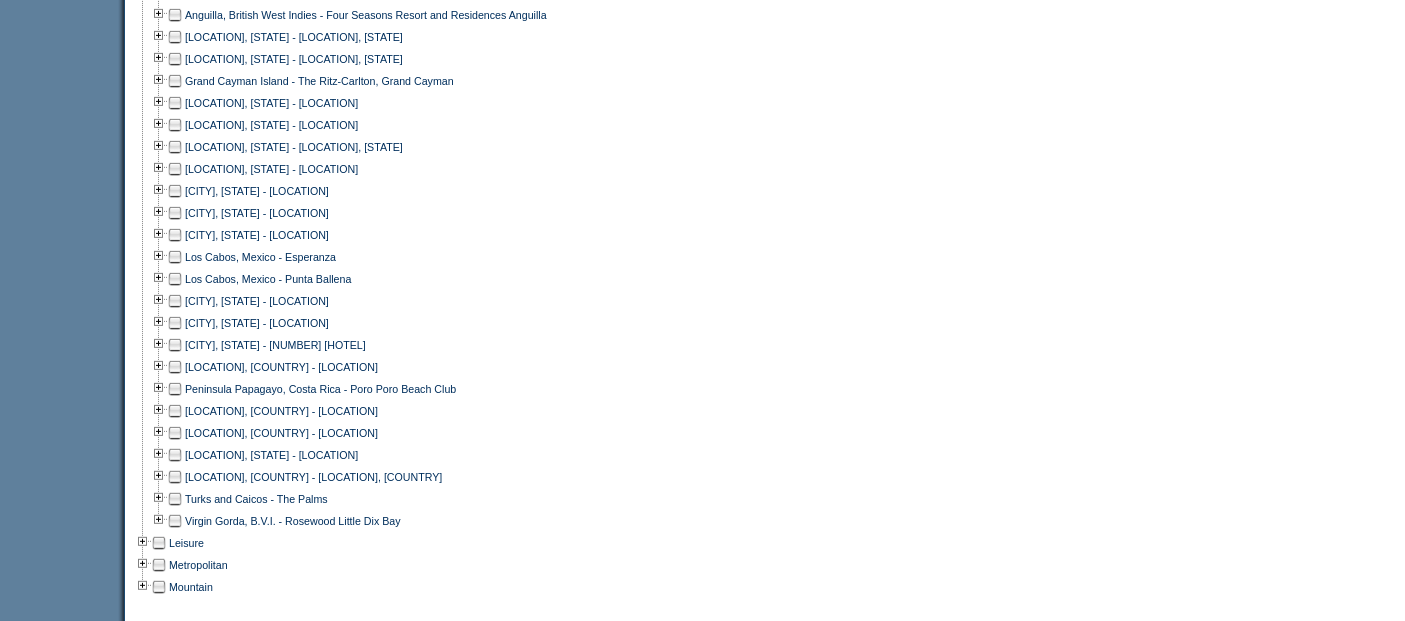 scroll, scrollTop: 1007, scrollLeft: 0, axis: vertical 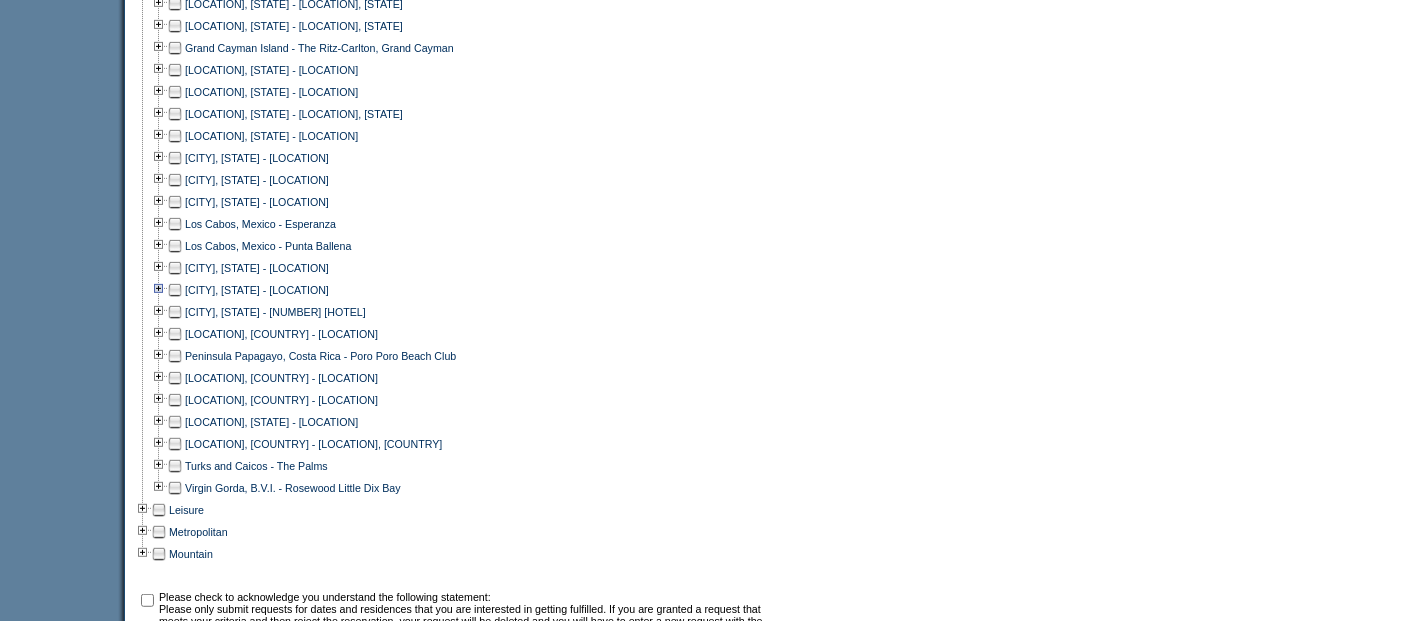 click at bounding box center (159, 290) 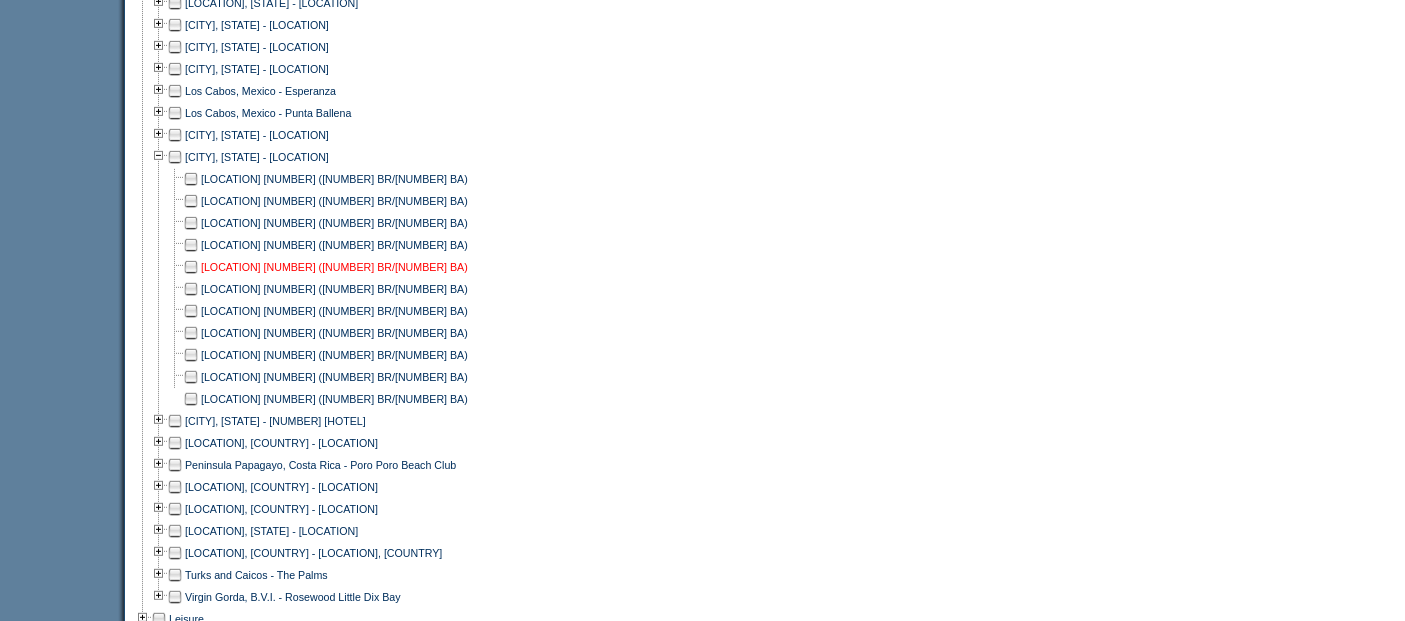 scroll, scrollTop: 1162, scrollLeft: 0, axis: vertical 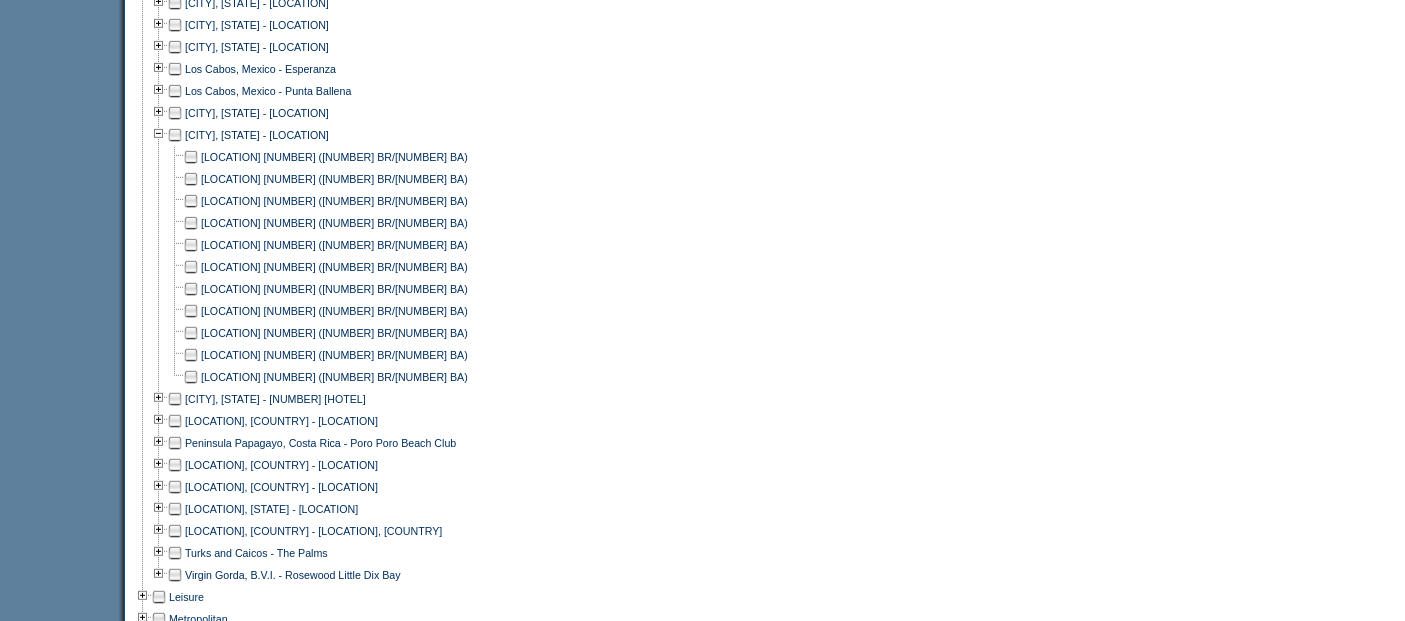 click at bounding box center [191, 289] 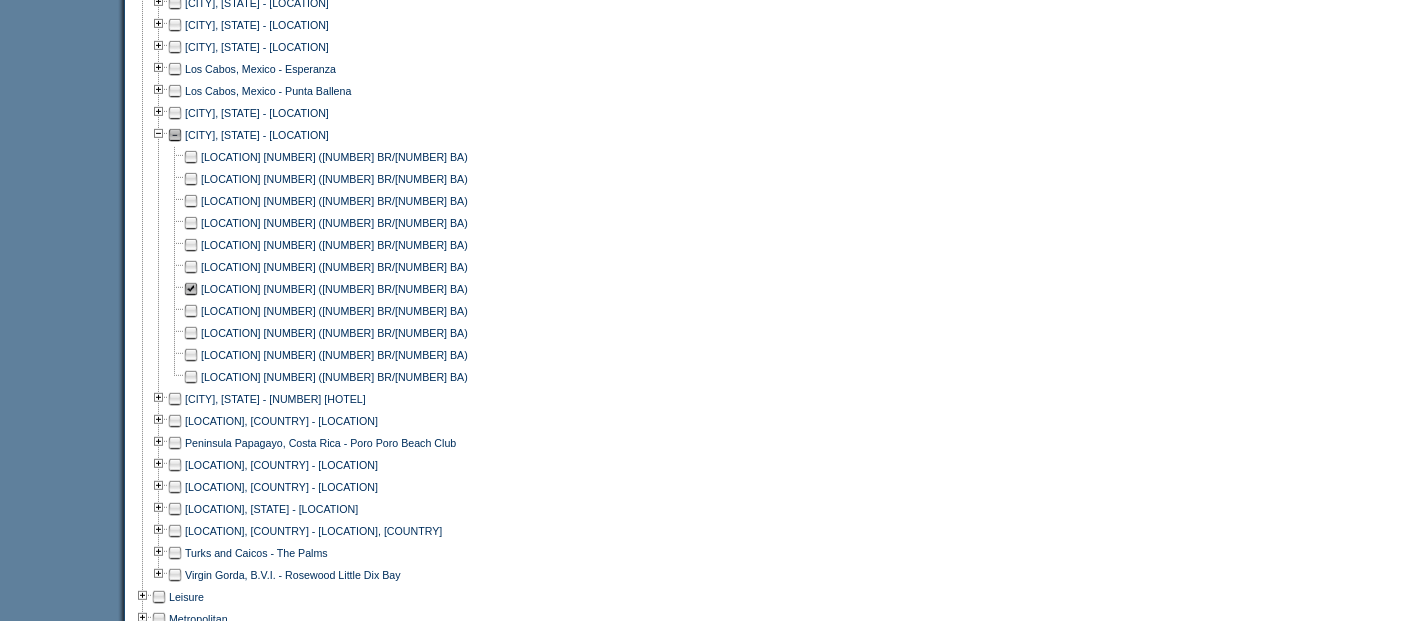click at bounding box center [191, 311] 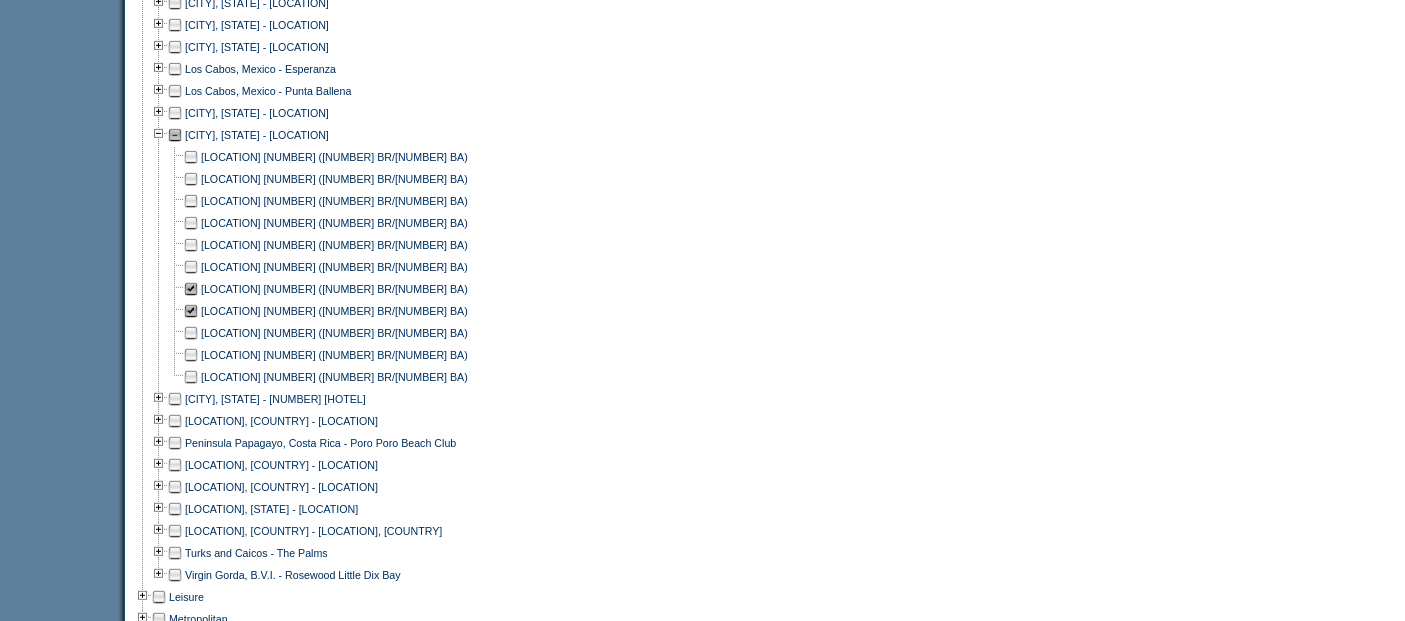 click at bounding box center (191, 333) 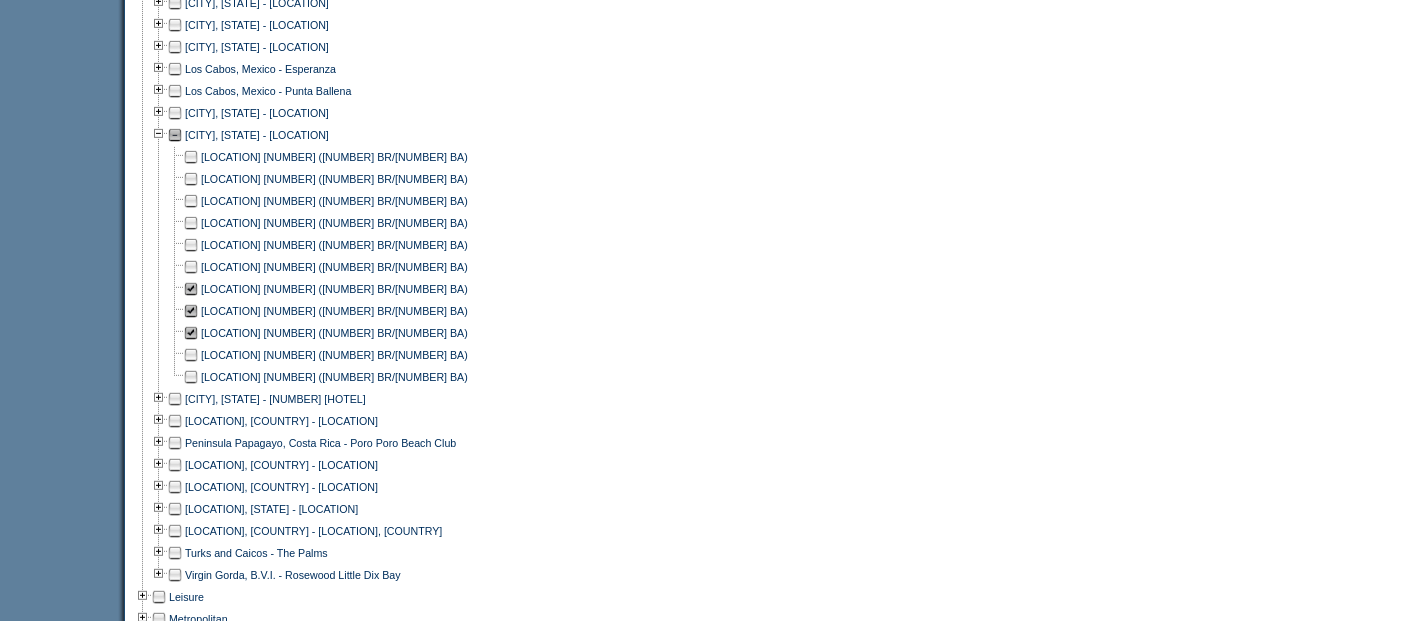 click at bounding box center [191, 355] 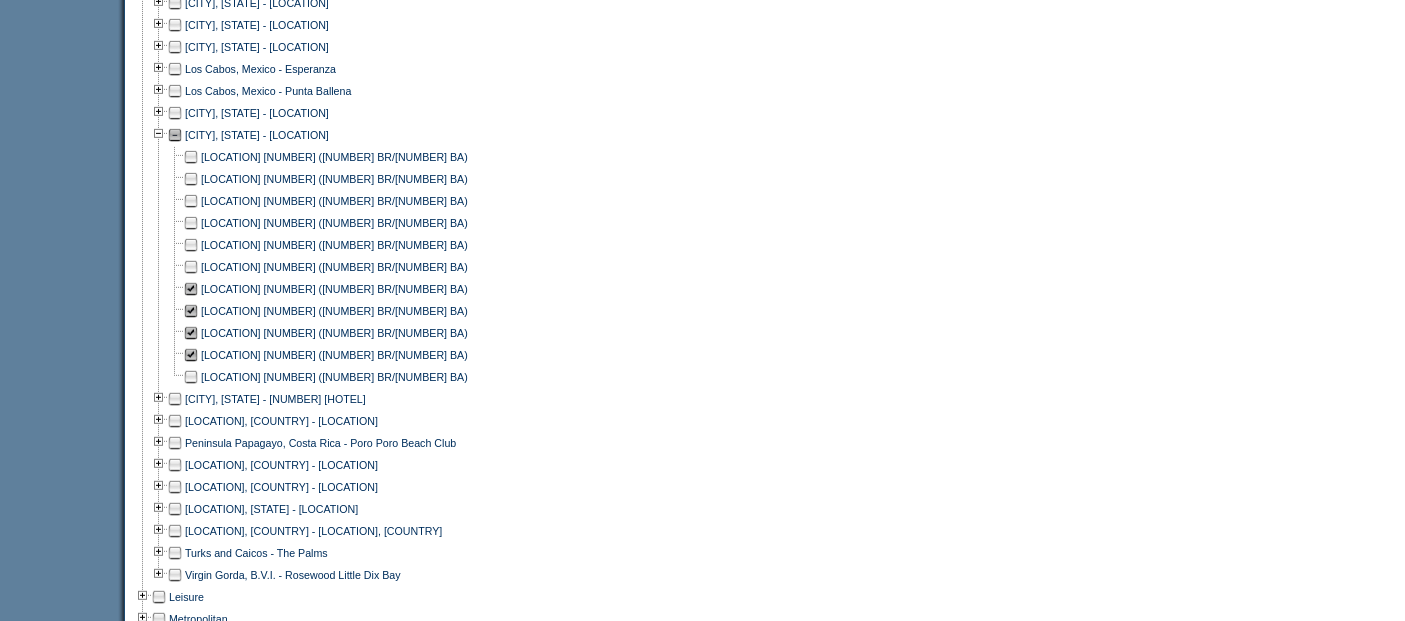 click at bounding box center [191, 377] 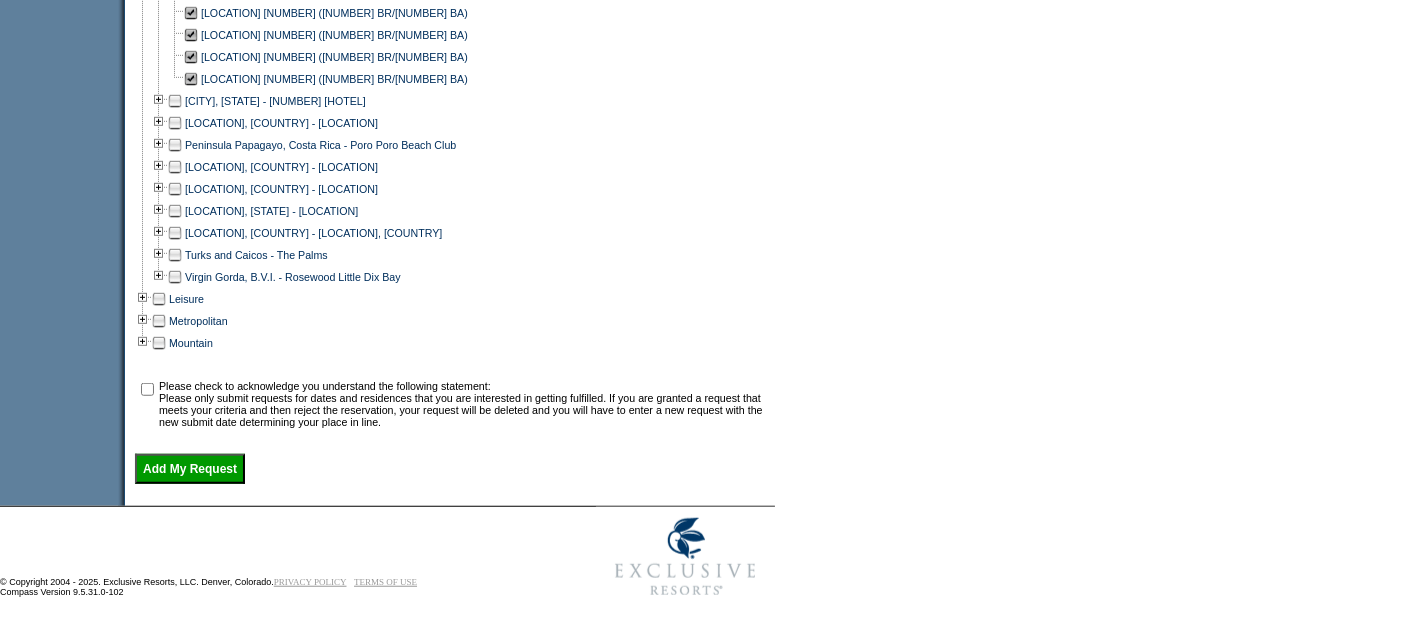 scroll, scrollTop: 1479, scrollLeft: 0, axis: vertical 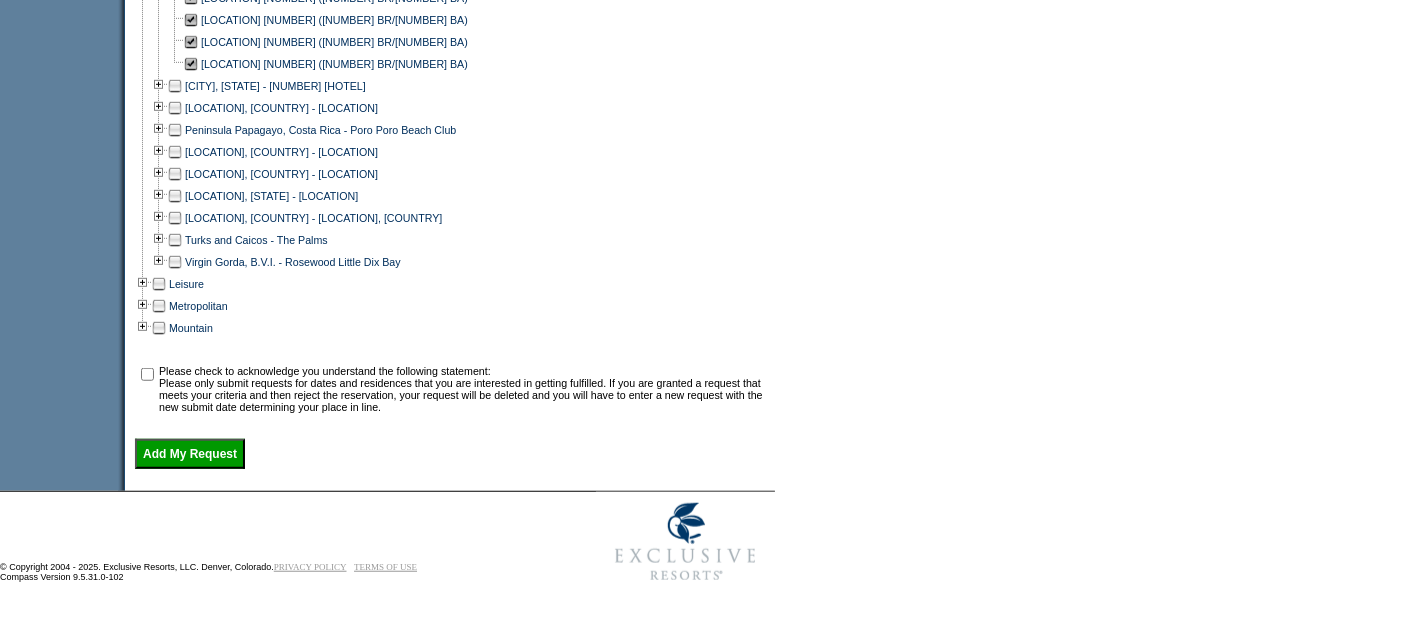 click at bounding box center [147, 374] 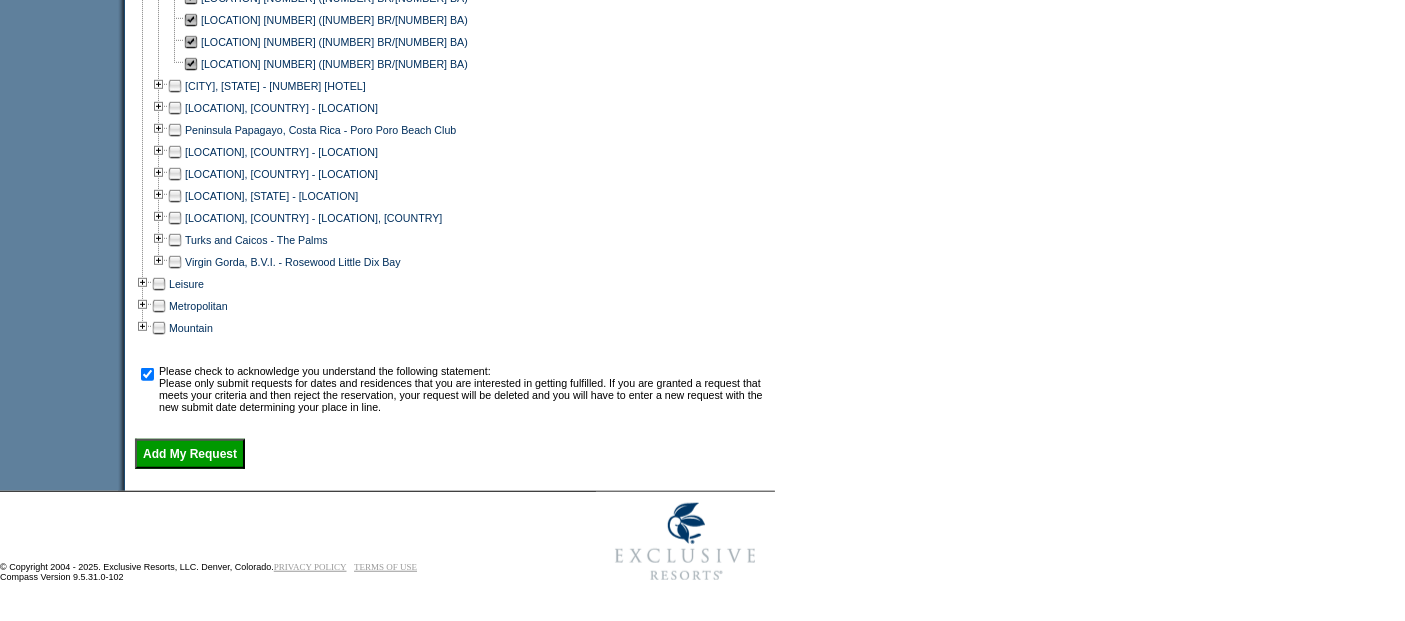 click on "Add My Request" at bounding box center [190, 454] 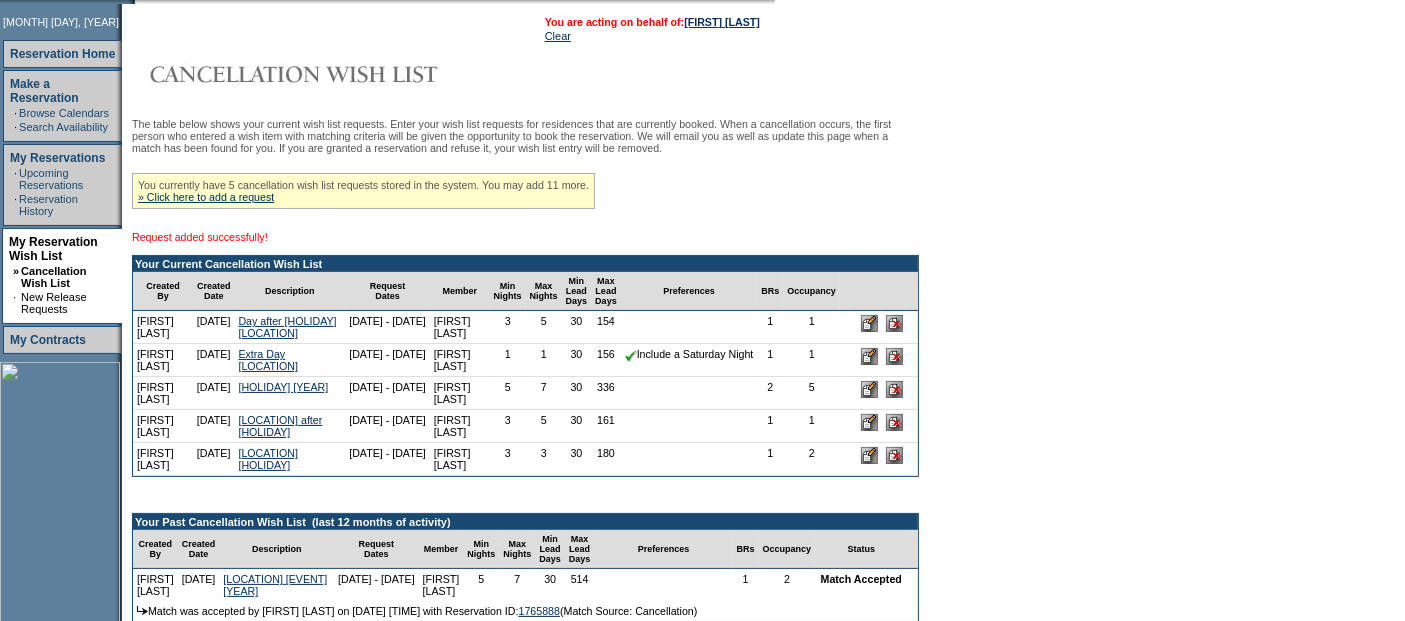 scroll, scrollTop: 0, scrollLeft: 0, axis: both 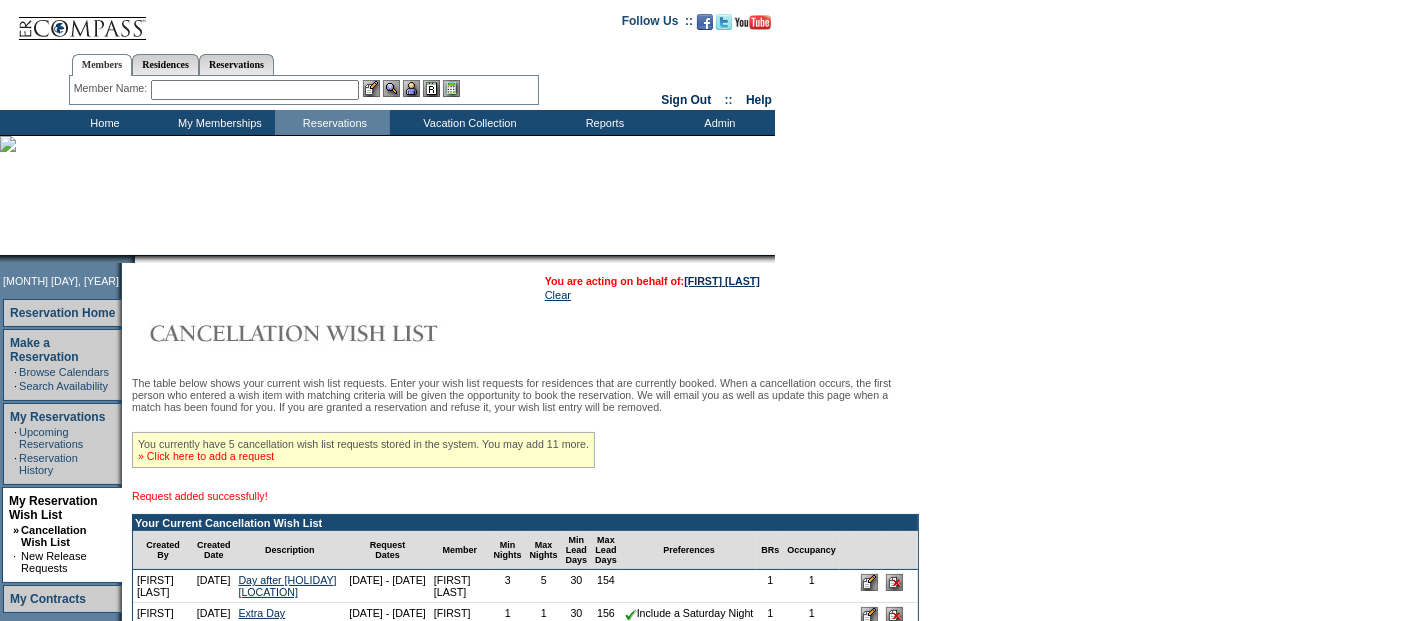 click on "» Click here to add a request" at bounding box center (206, 456) 